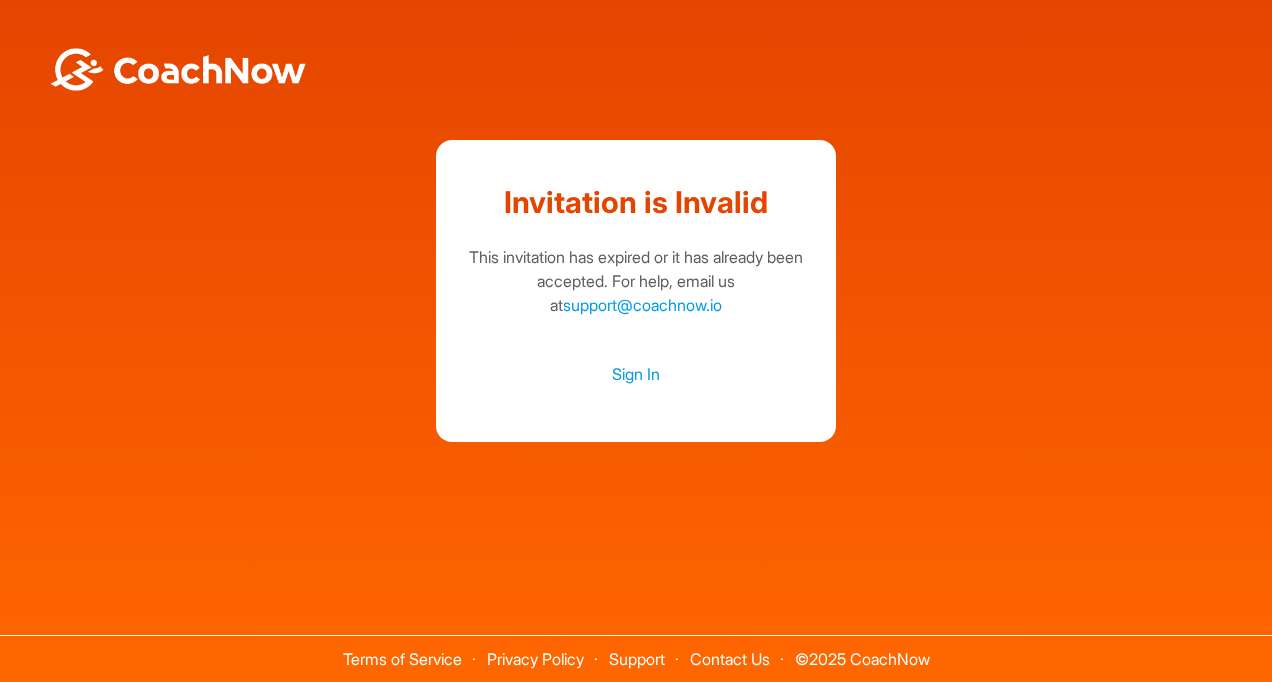 scroll, scrollTop: 0, scrollLeft: 0, axis: both 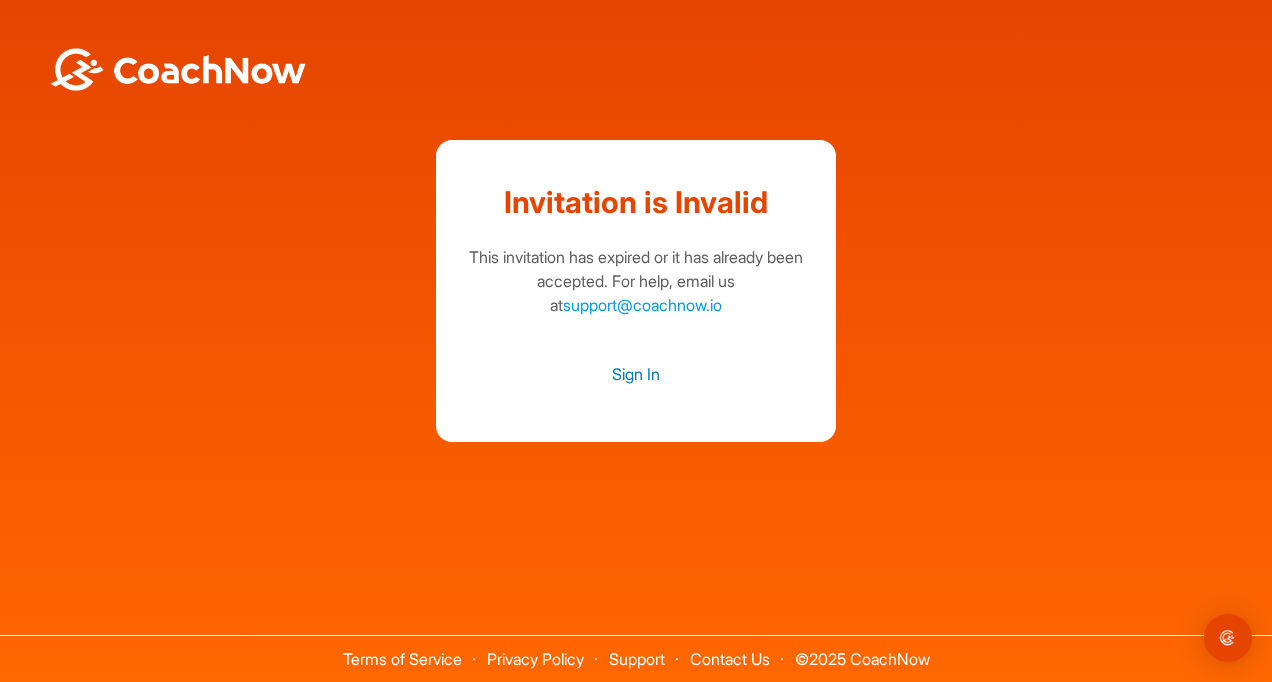 click on "Sign In" at bounding box center (636, 374) 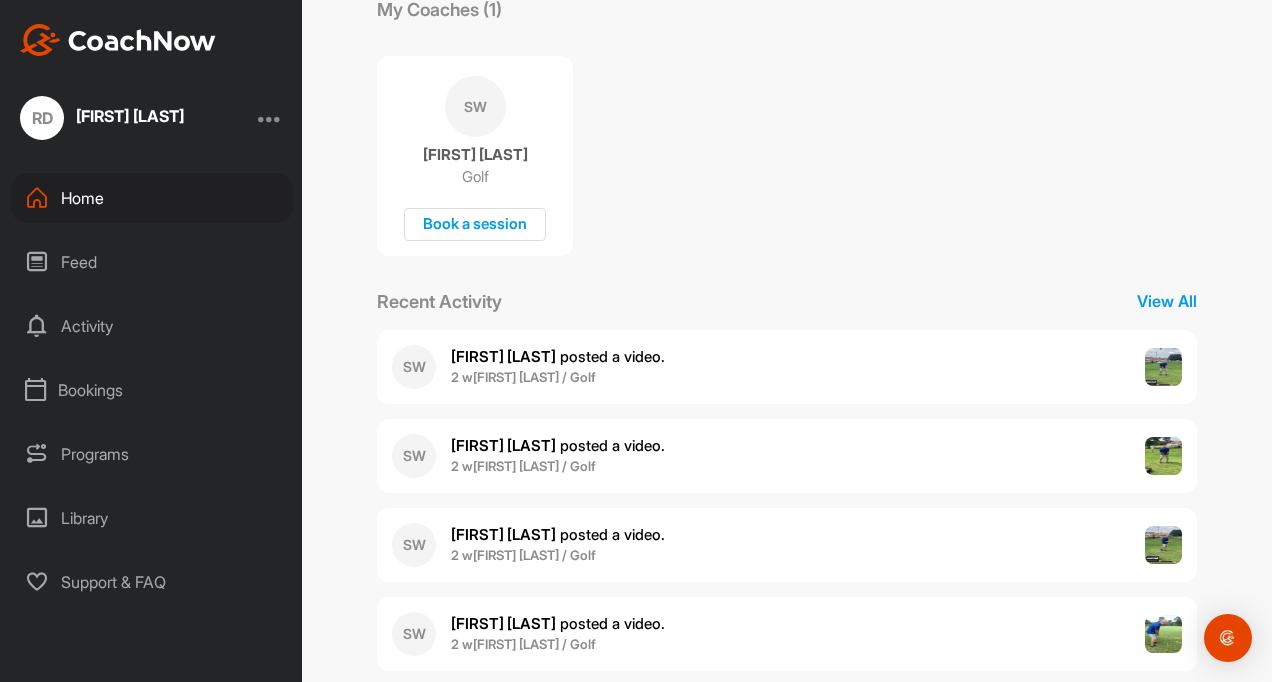 scroll, scrollTop: 396, scrollLeft: 0, axis: vertical 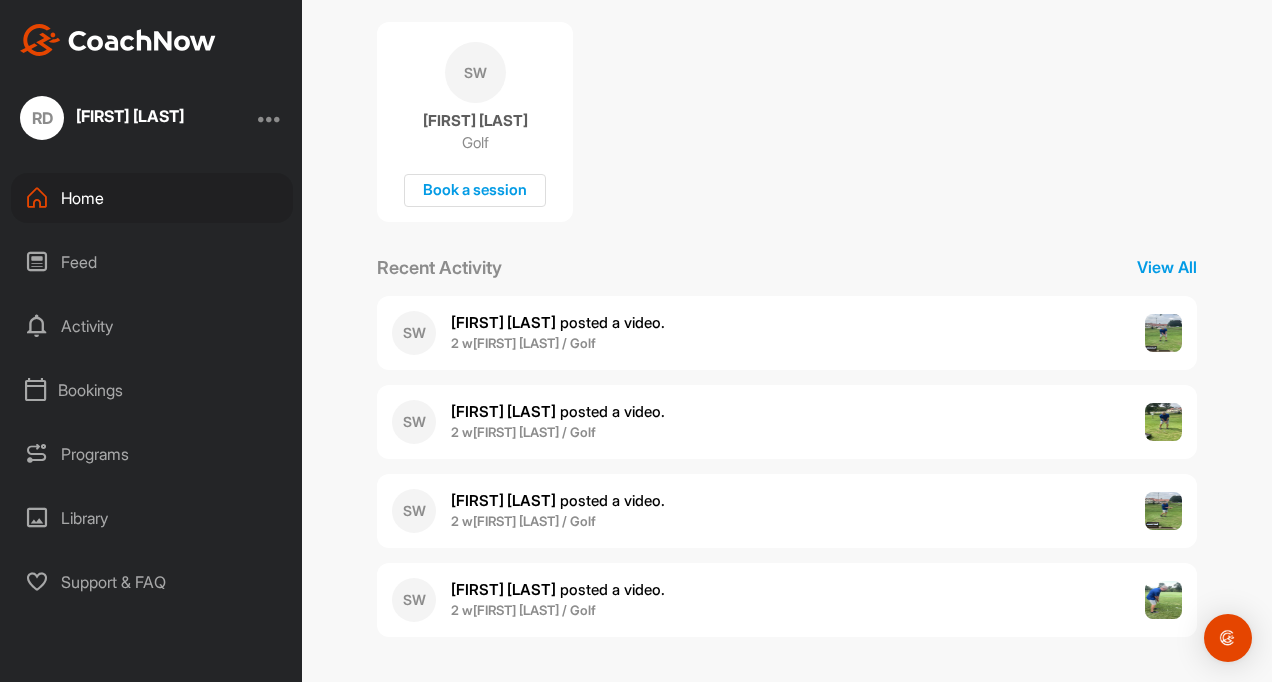click at bounding box center [1164, 333] 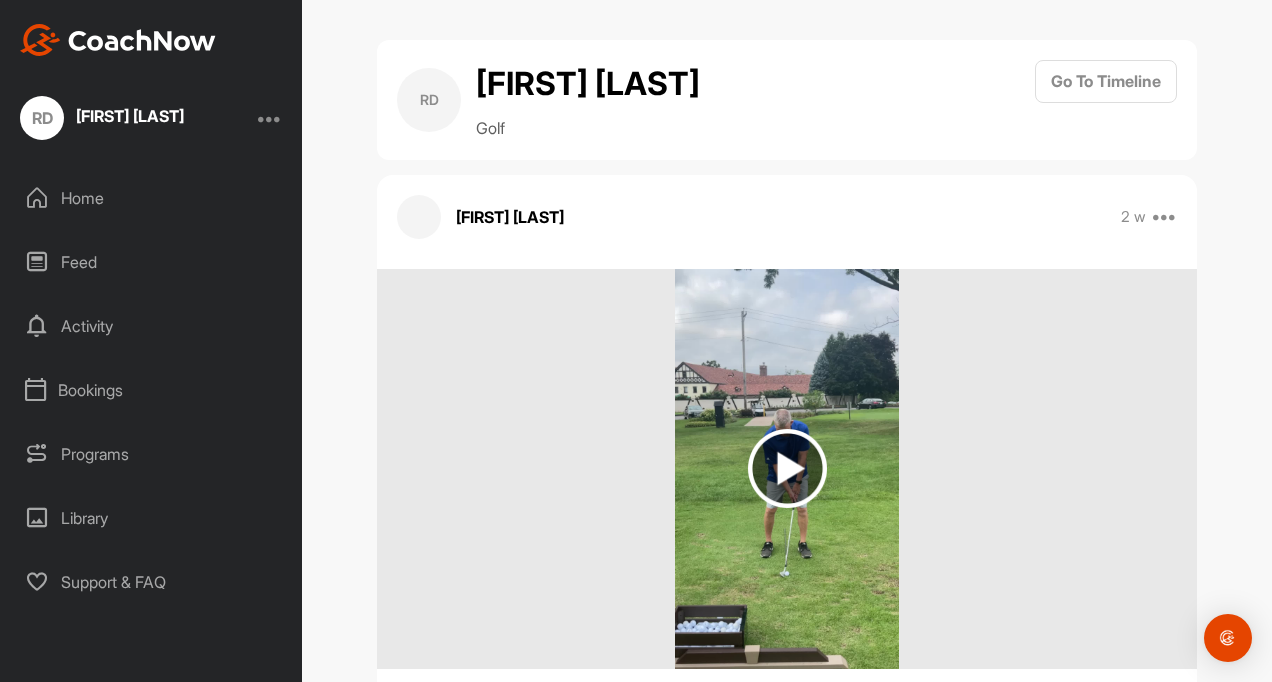 click at bounding box center (787, 468) 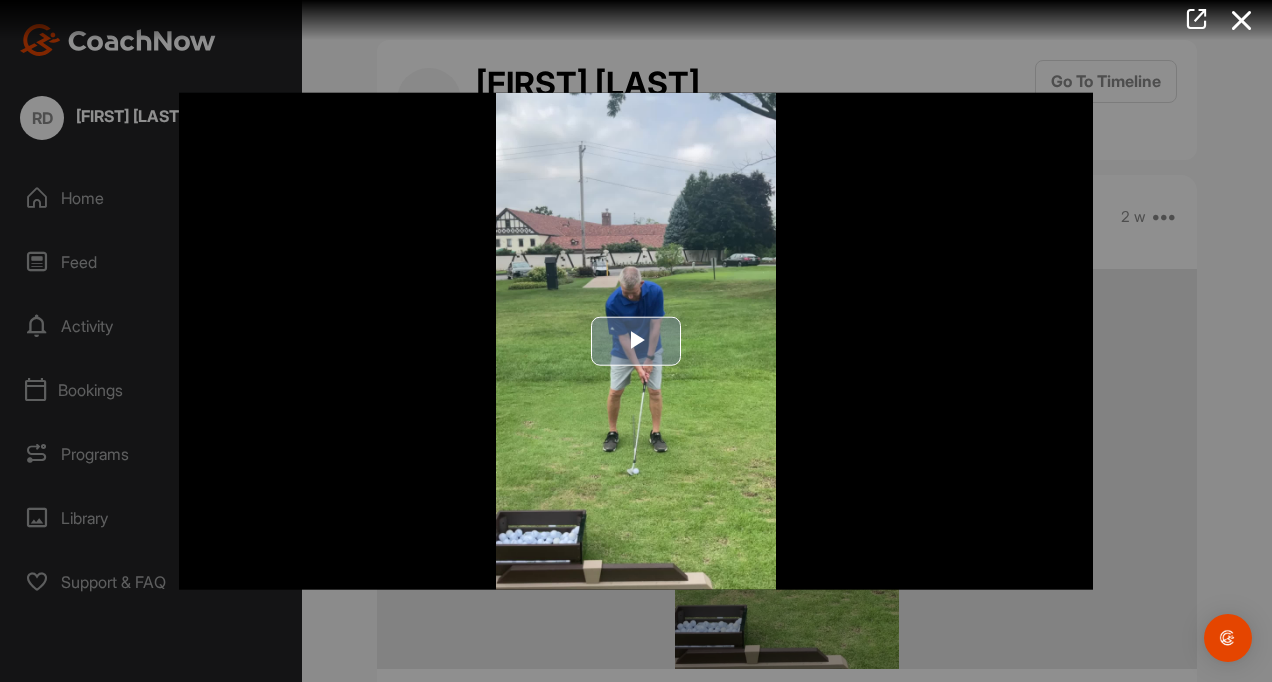 click at bounding box center (636, 341) 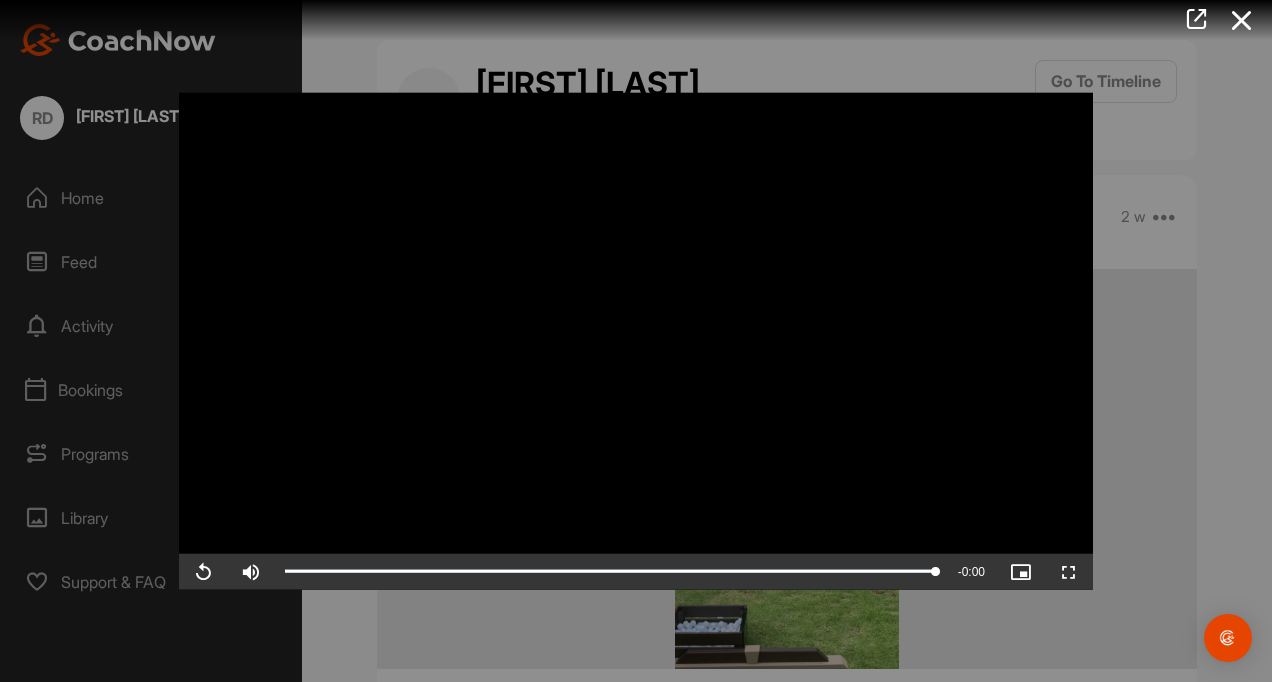 click at bounding box center (636, 341) 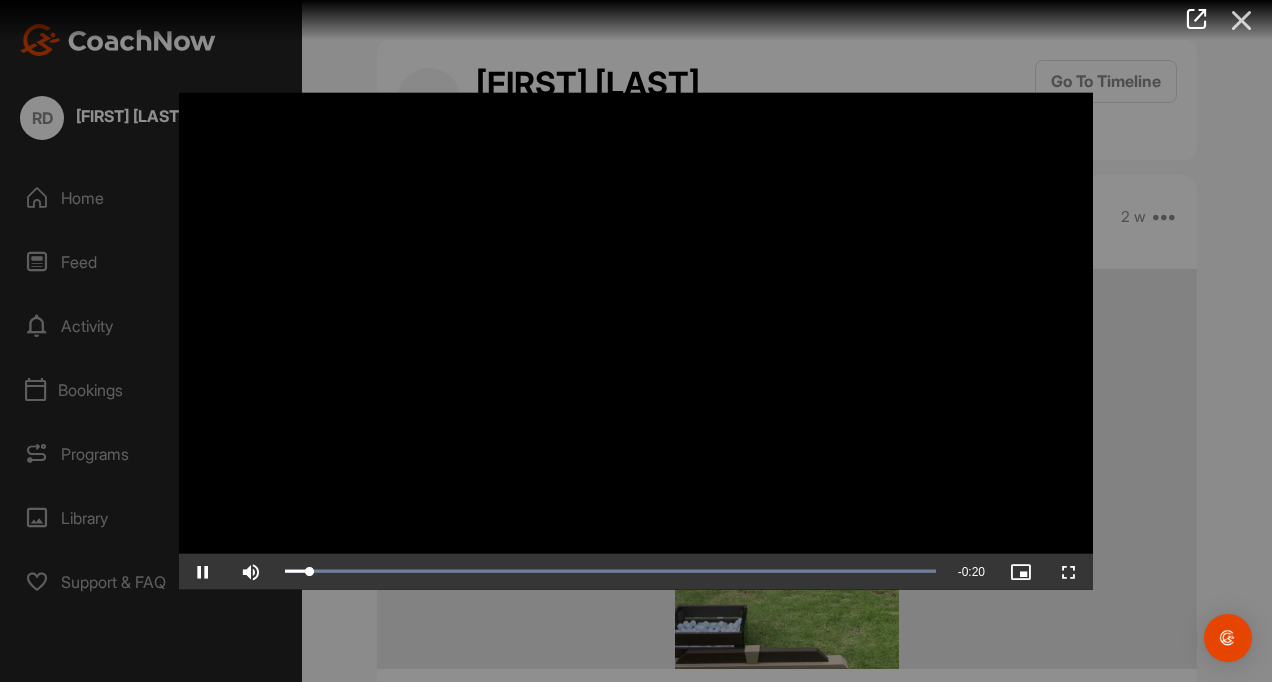 click at bounding box center (1242, 20) 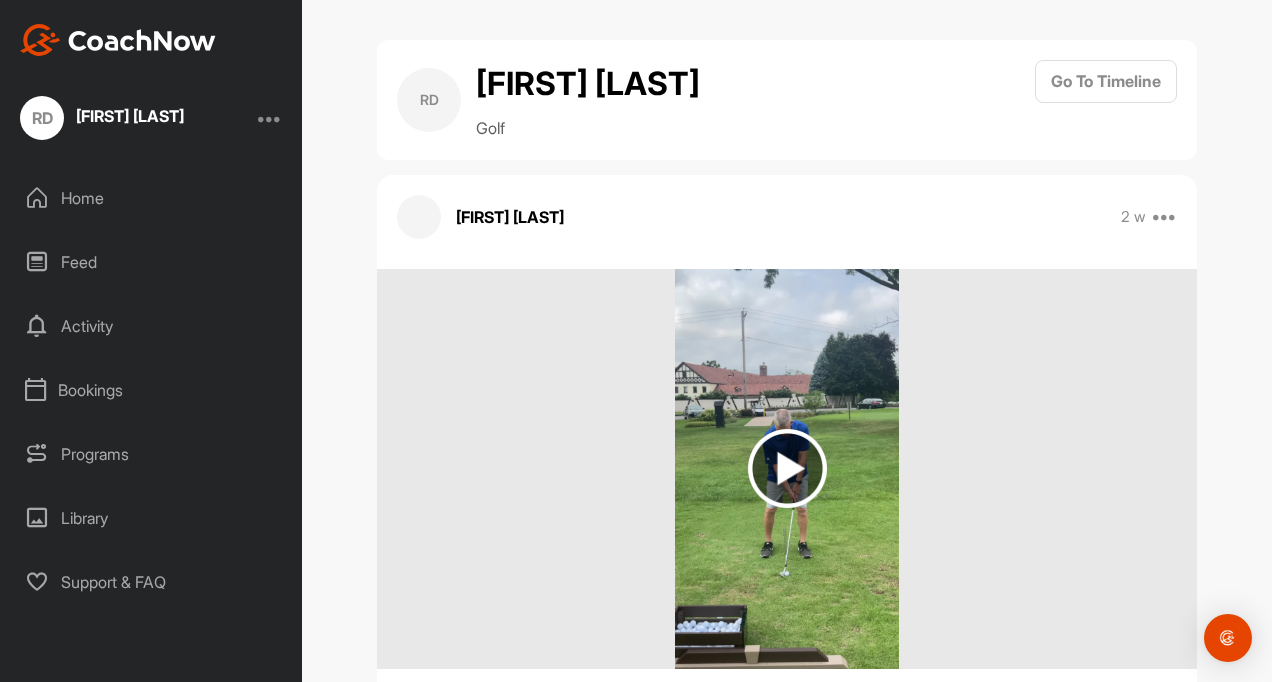 scroll, scrollTop: 0, scrollLeft: 0, axis: both 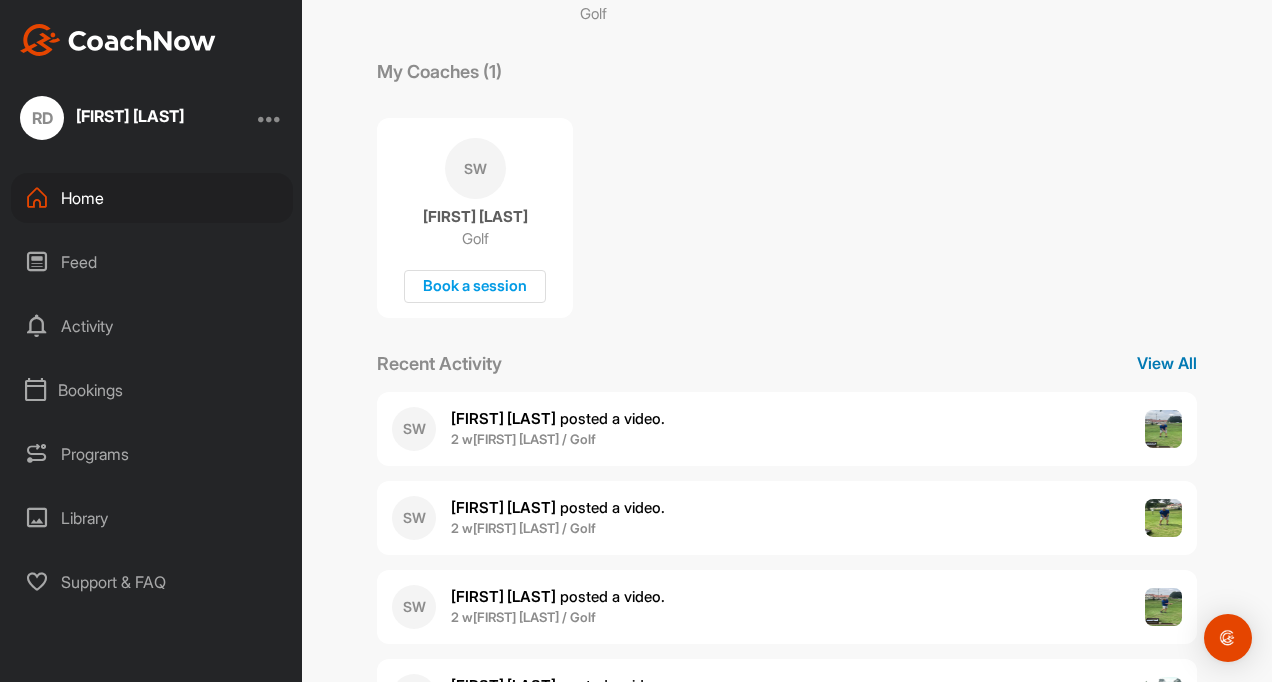 click on "View All" at bounding box center (1167, 363) 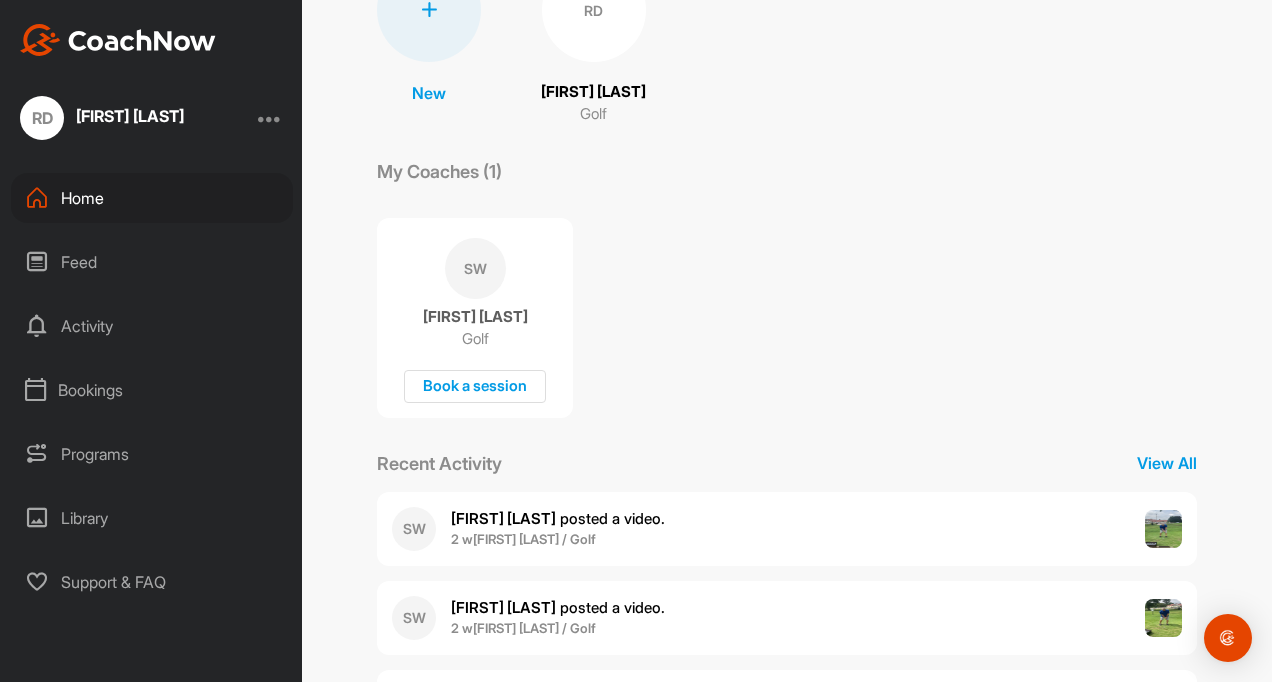 scroll, scrollTop: 396, scrollLeft: 0, axis: vertical 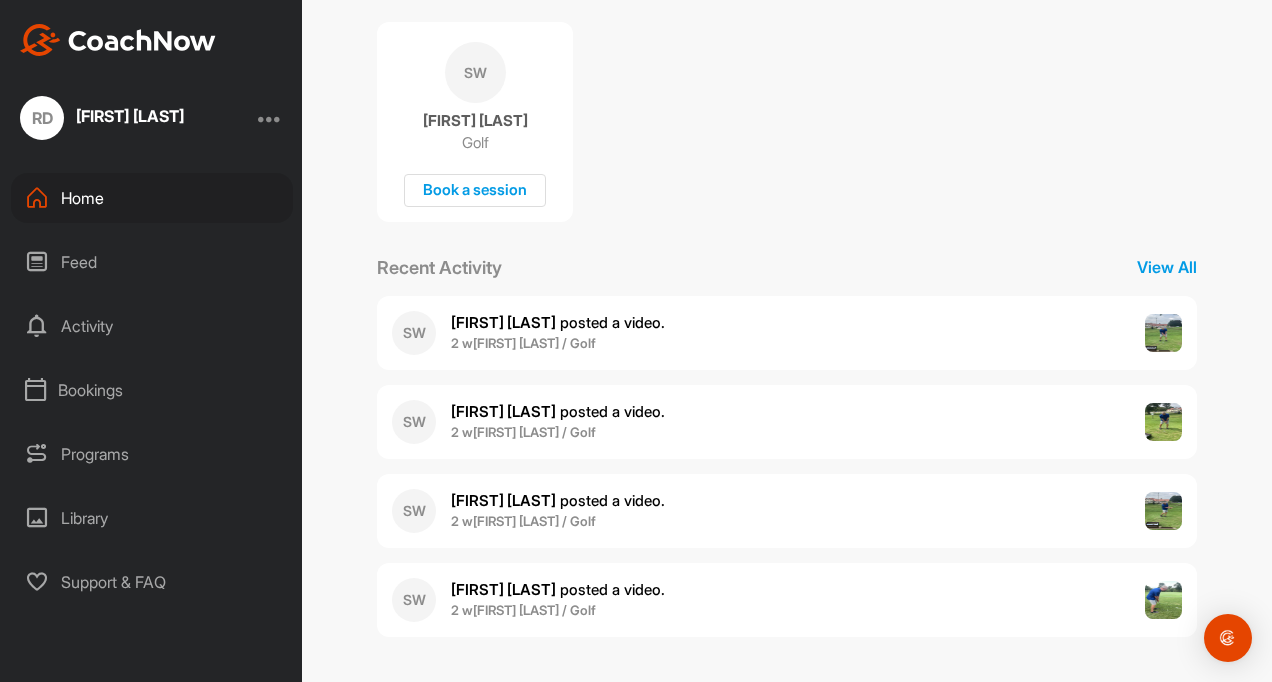 click at bounding box center [1164, 422] 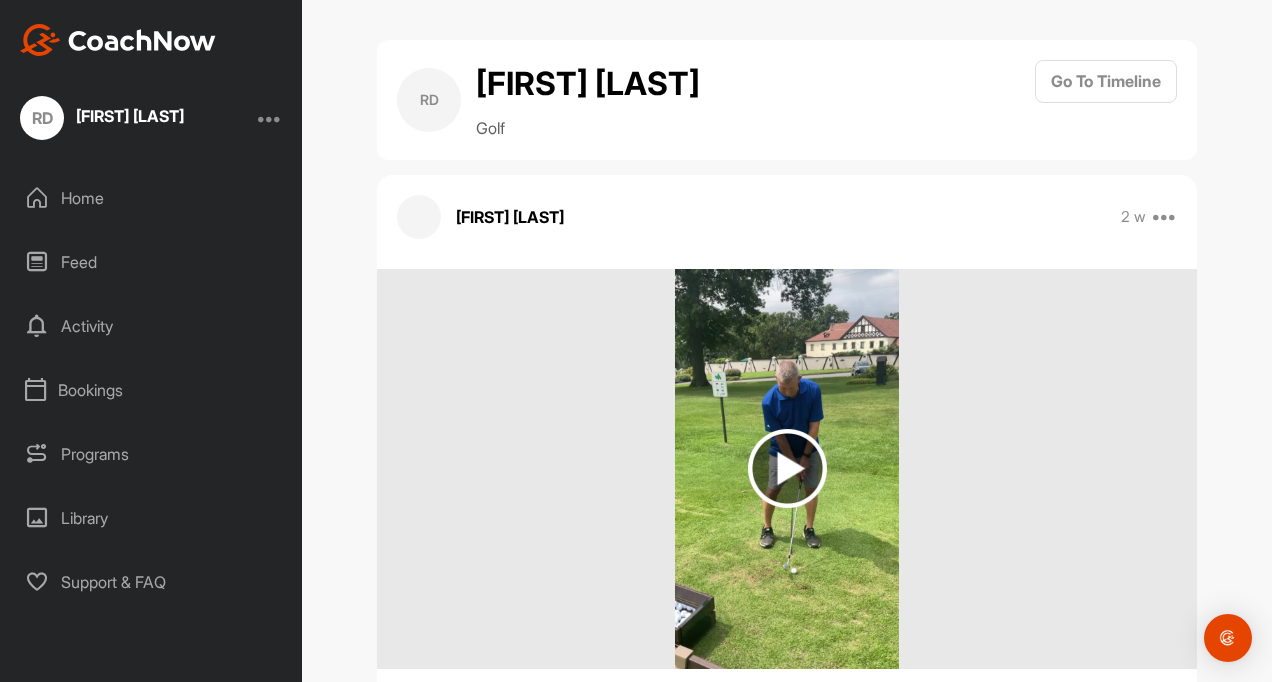 click at bounding box center (787, 468) 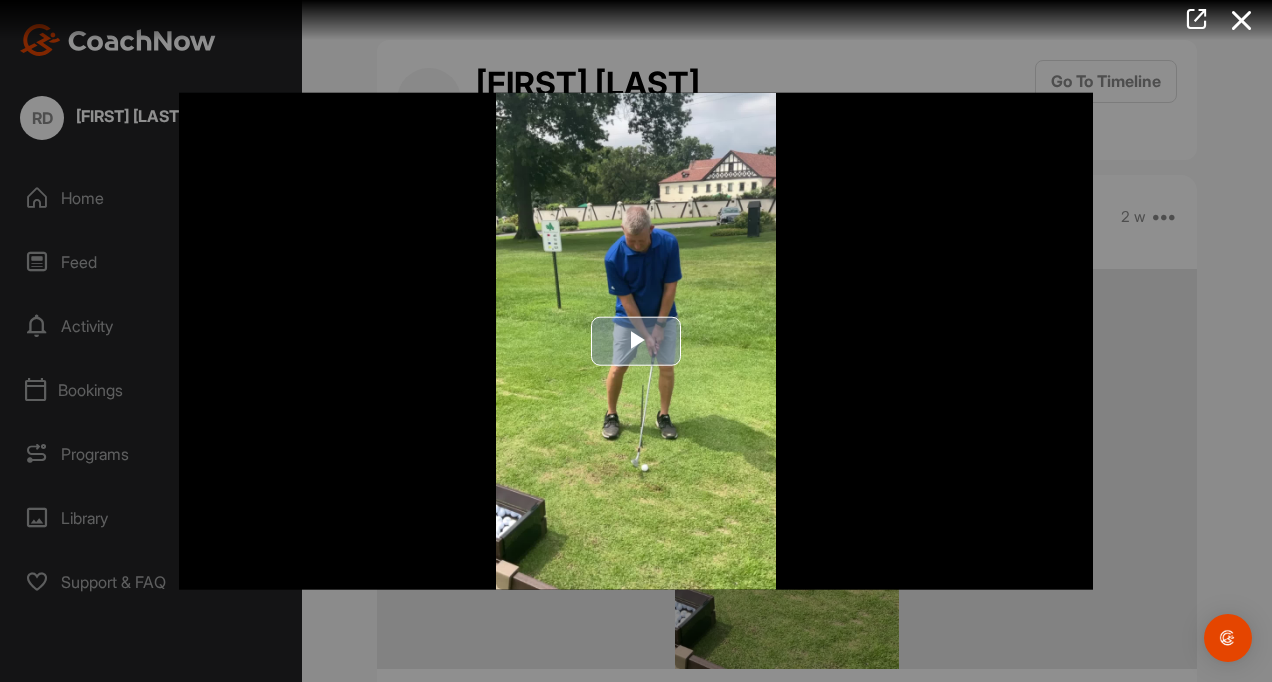 click at bounding box center (636, 341) 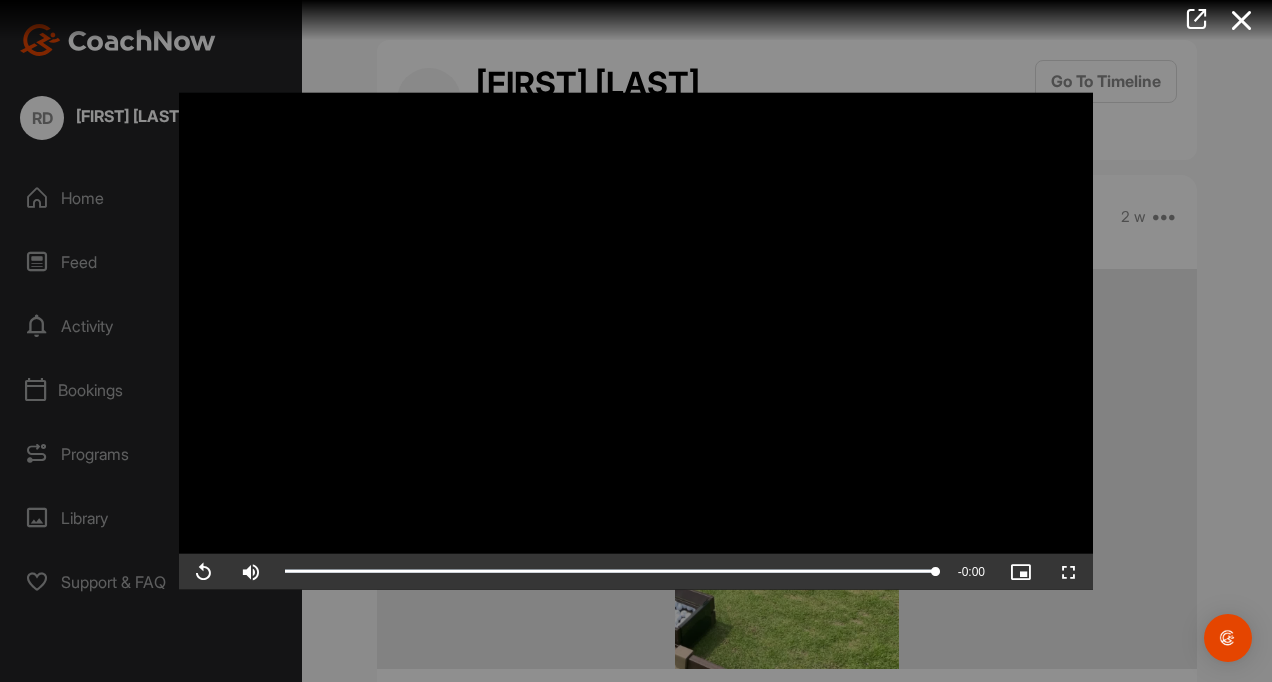 click at bounding box center [636, 341] 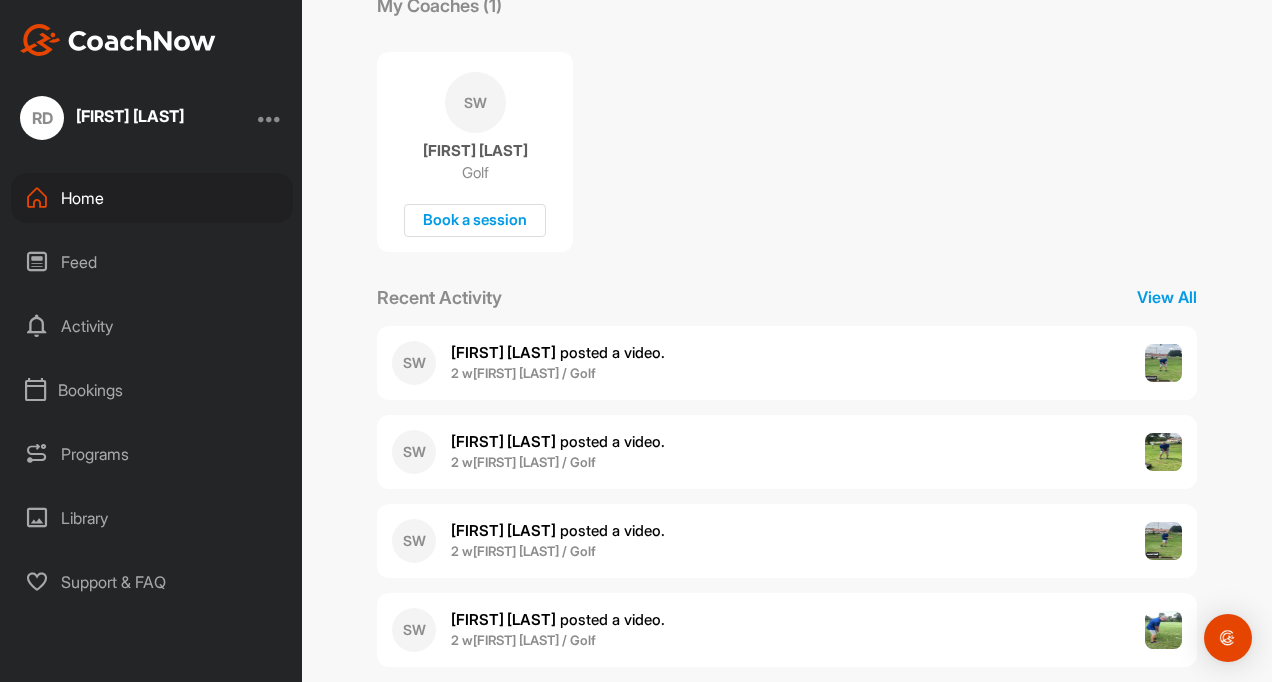 scroll, scrollTop: 396, scrollLeft: 0, axis: vertical 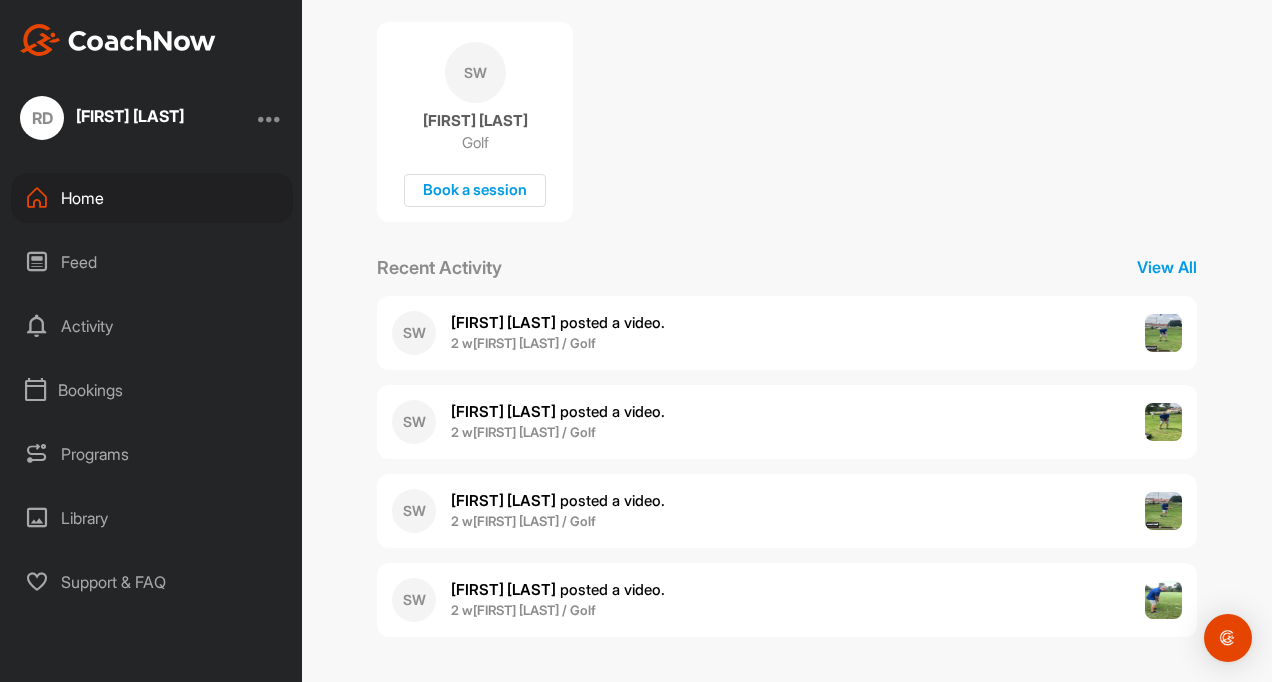 click at bounding box center [1164, 511] 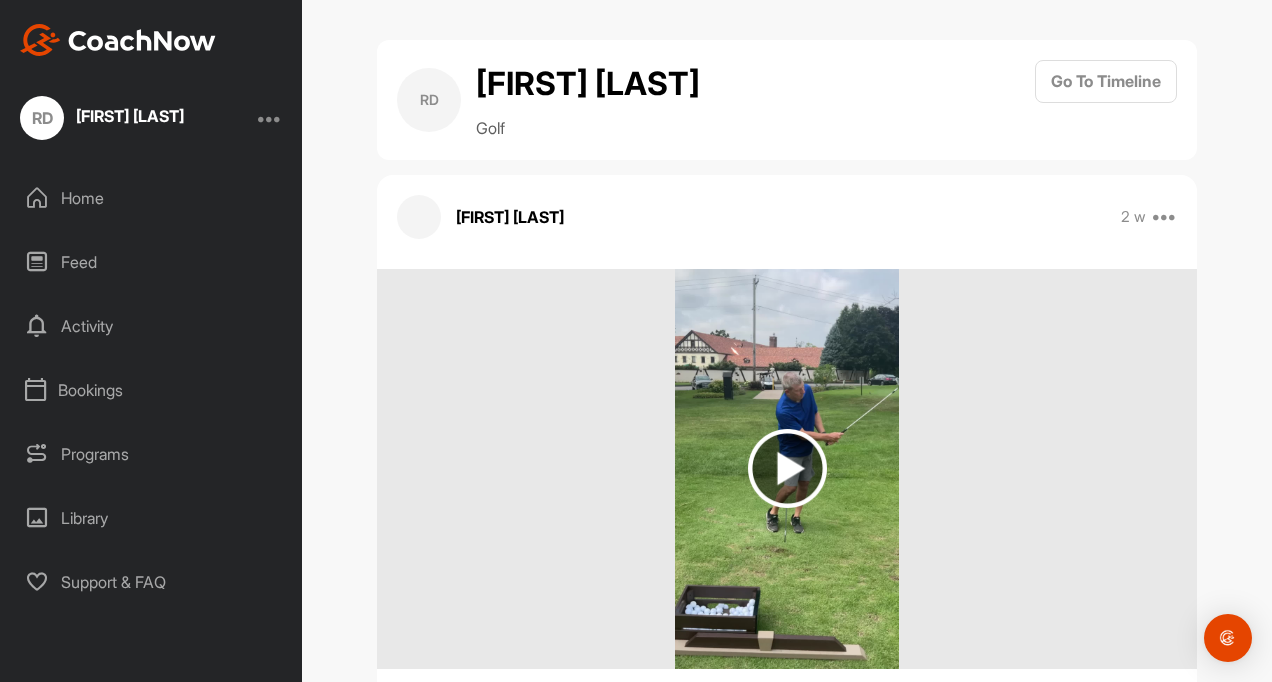 click at bounding box center (787, 468) 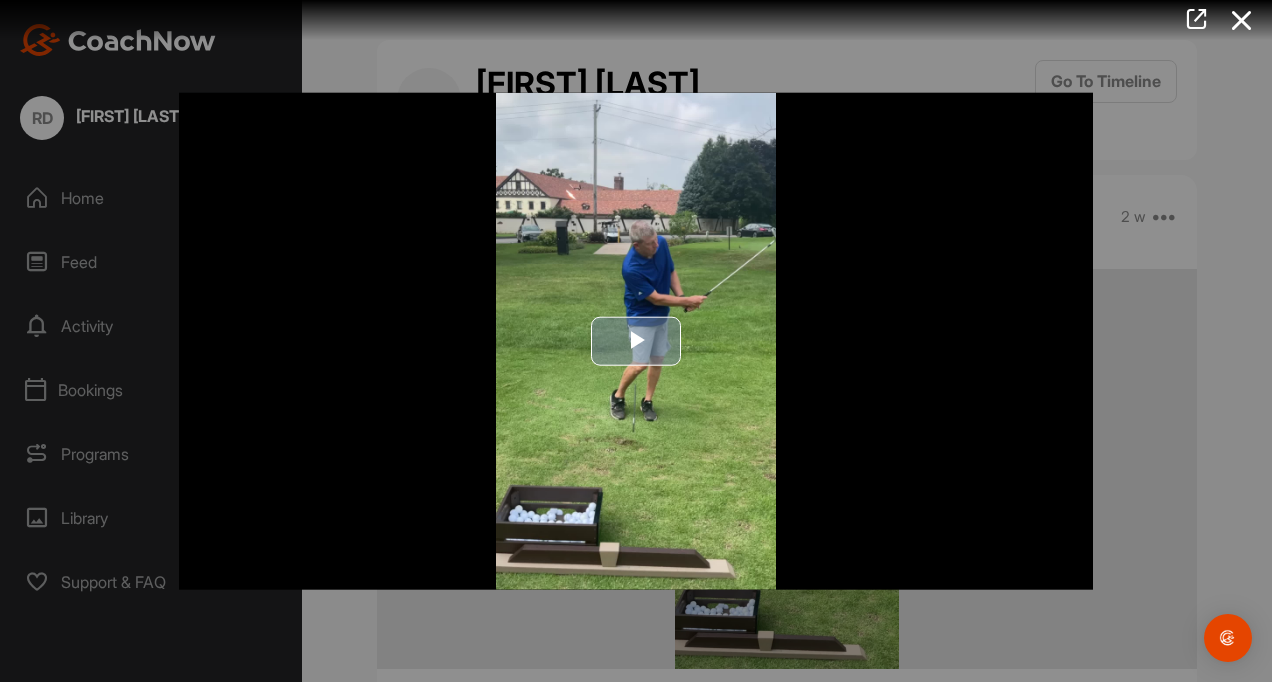 click at bounding box center (636, 341) 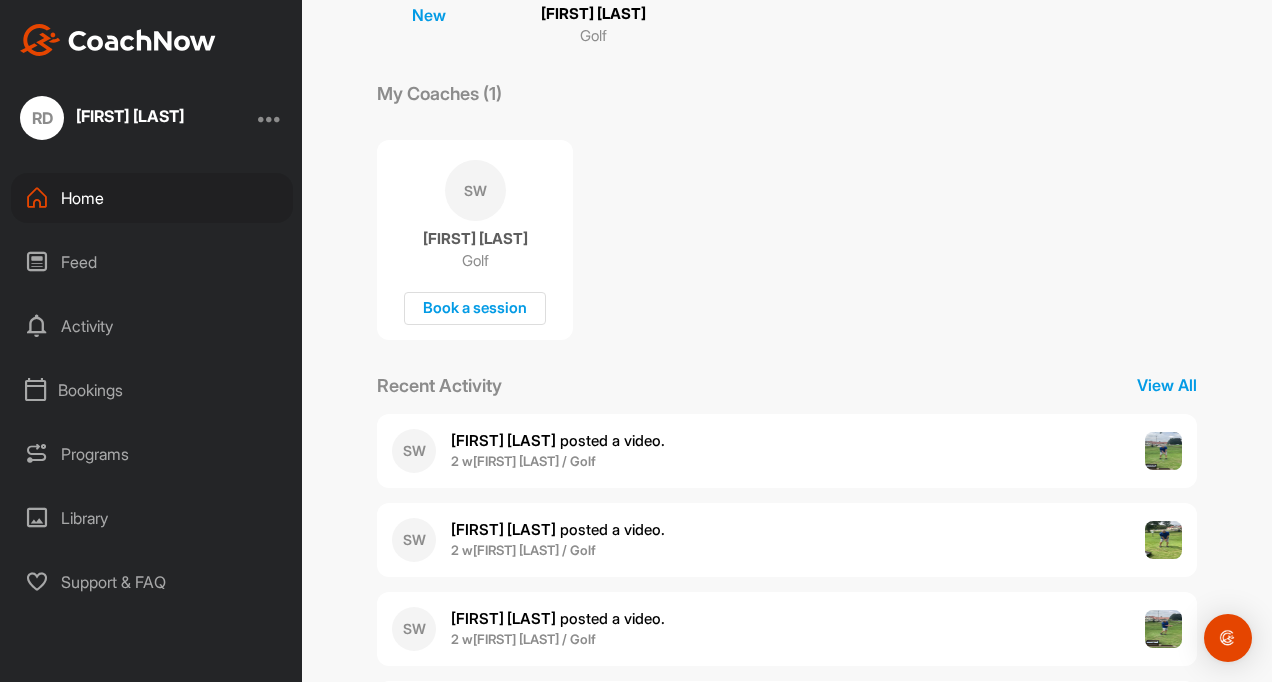 scroll, scrollTop: 396, scrollLeft: 0, axis: vertical 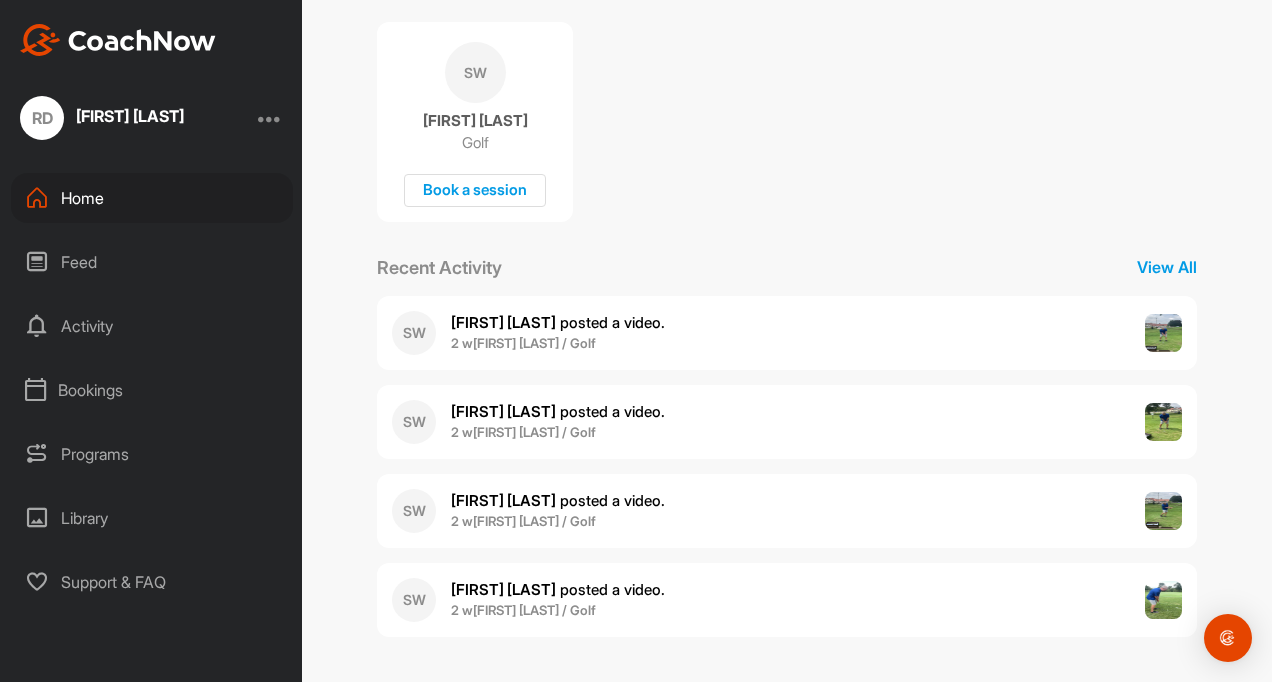 click at bounding box center [1164, 511] 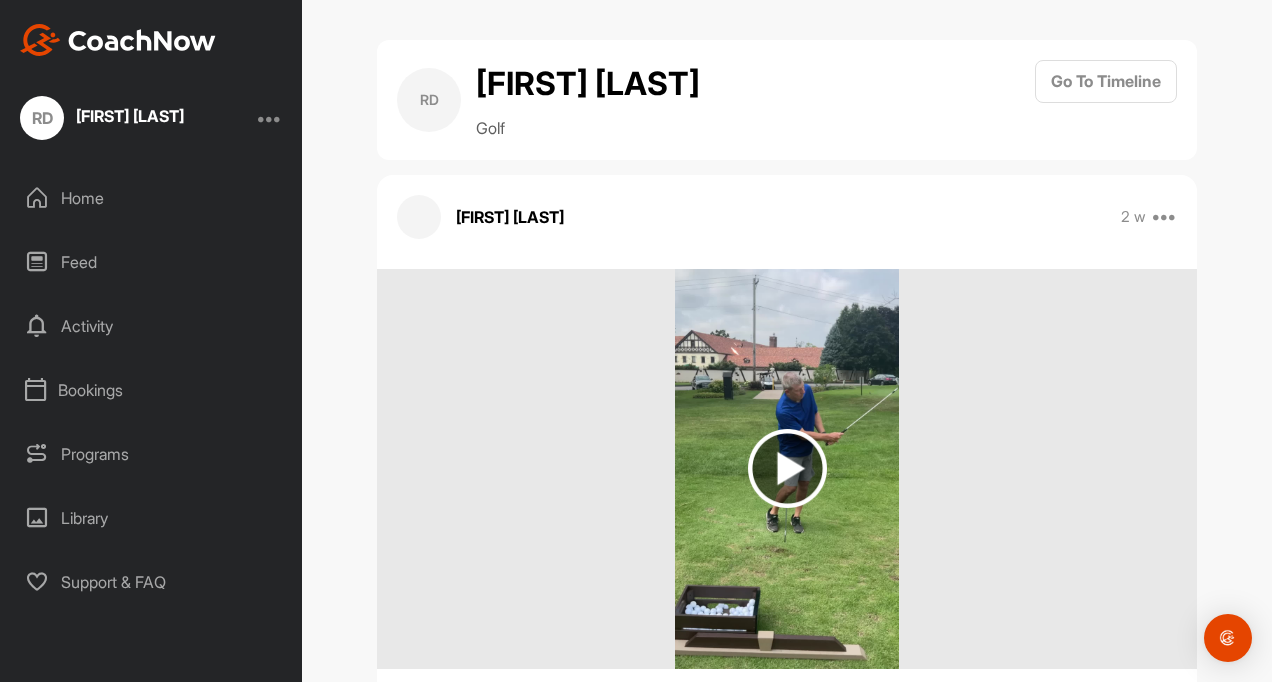 click at bounding box center [787, 468] 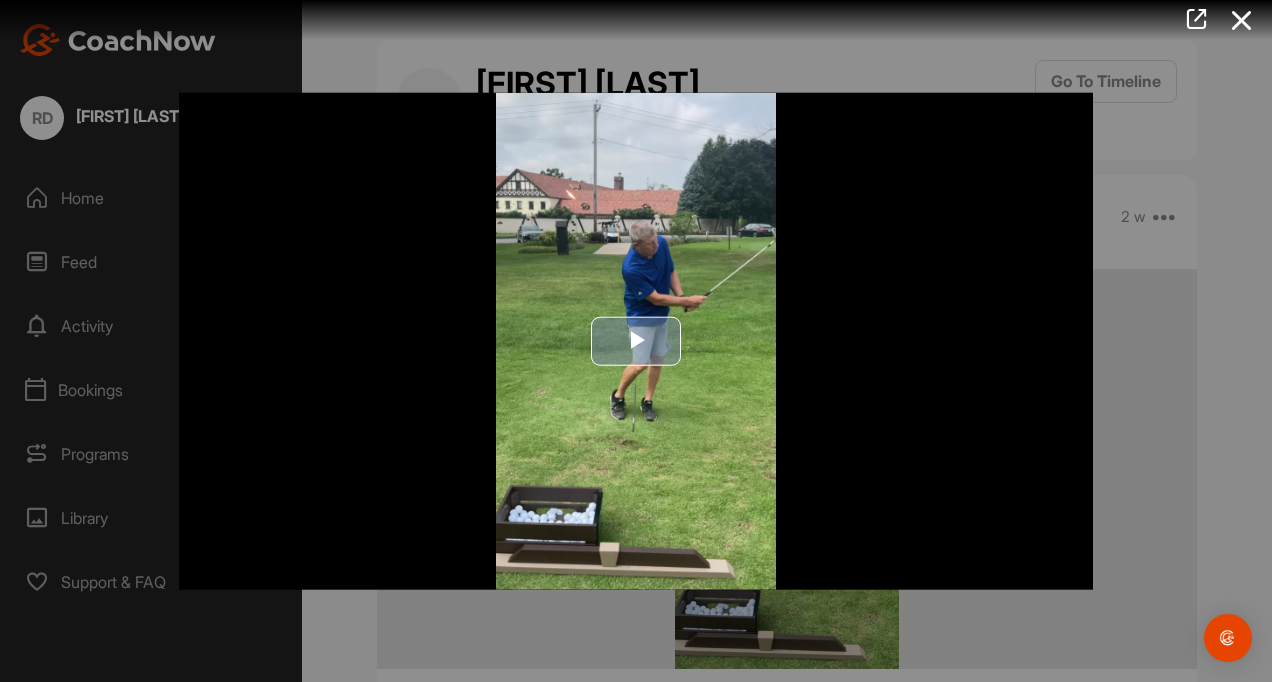 click at bounding box center (636, 341) 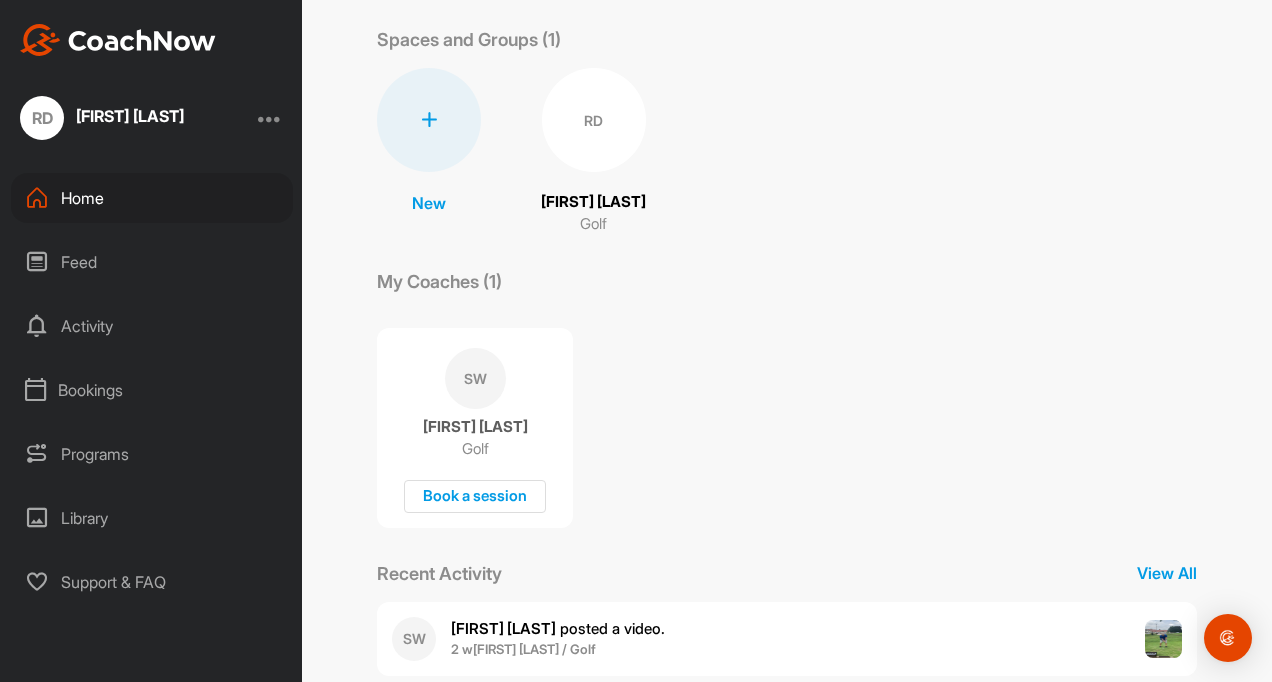 scroll, scrollTop: 396, scrollLeft: 0, axis: vertical 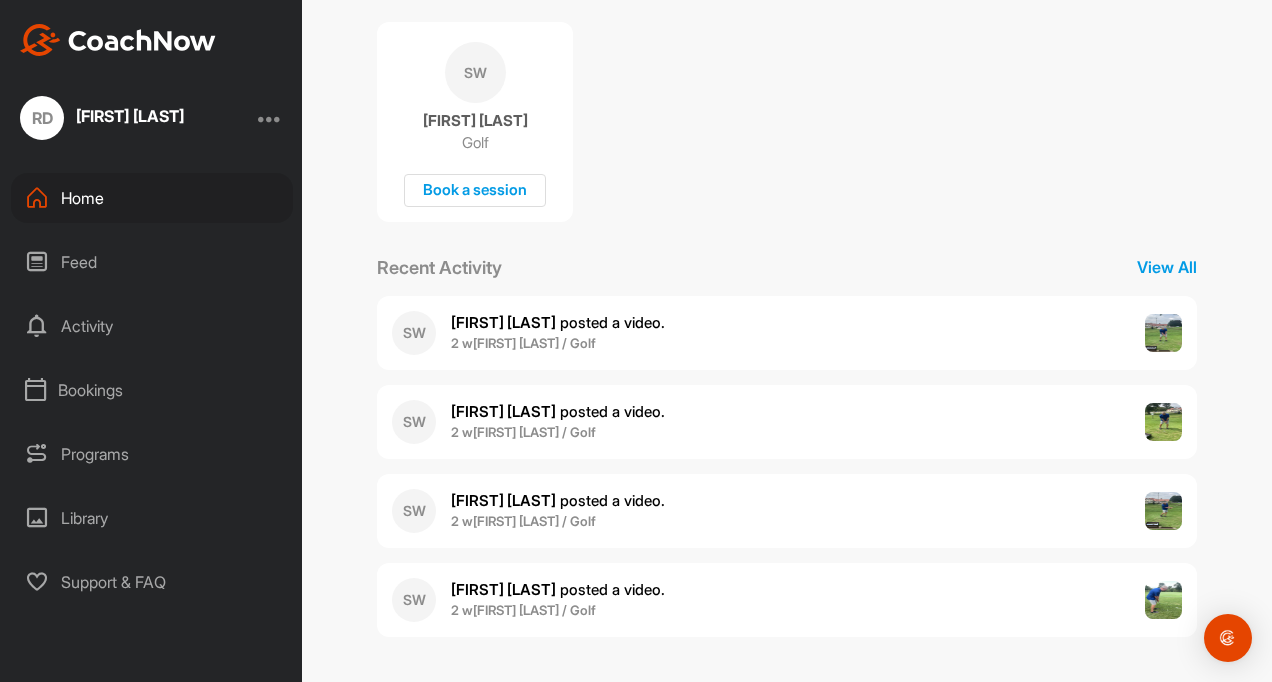 click at bounding box center (1164, 600) 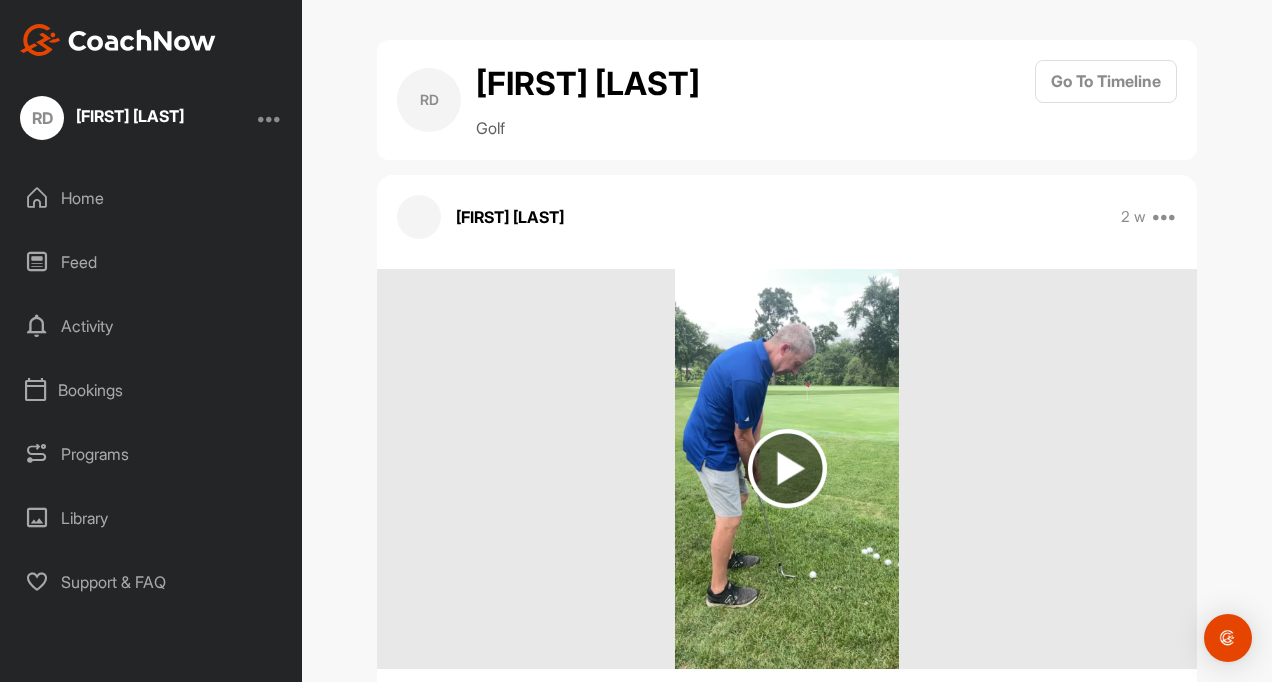 click at bounding box center (787, 468) 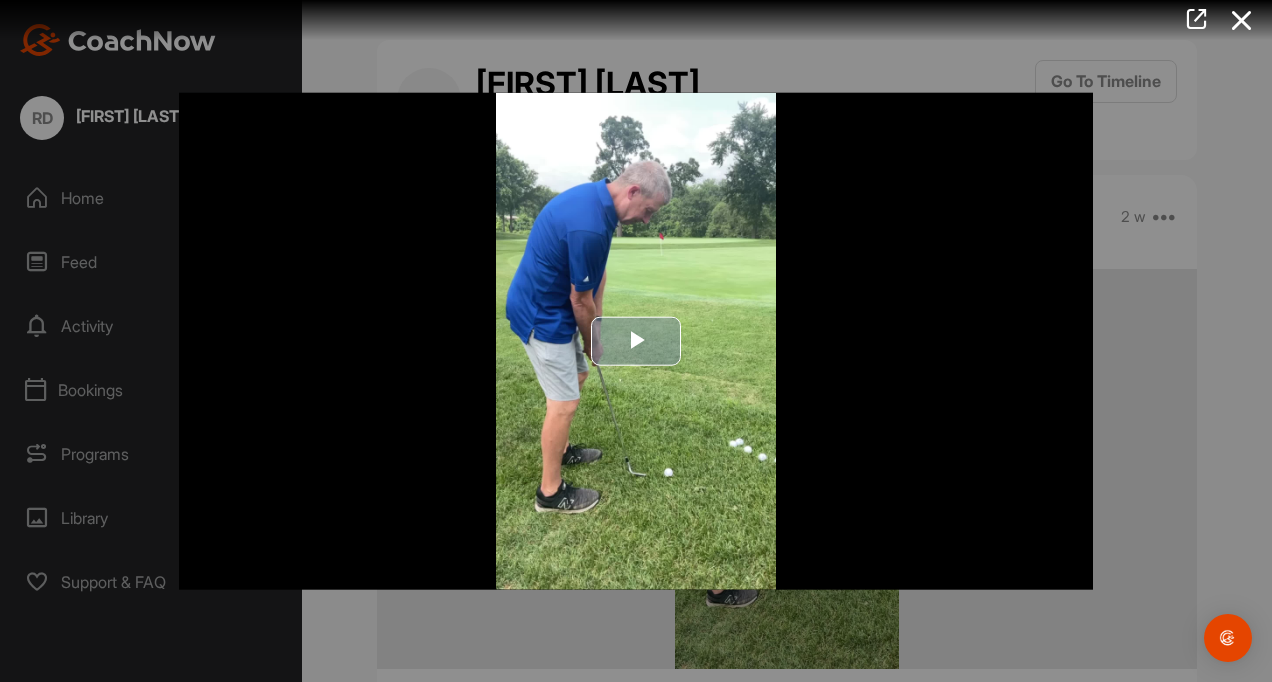 click at bounding box center [636, 341] 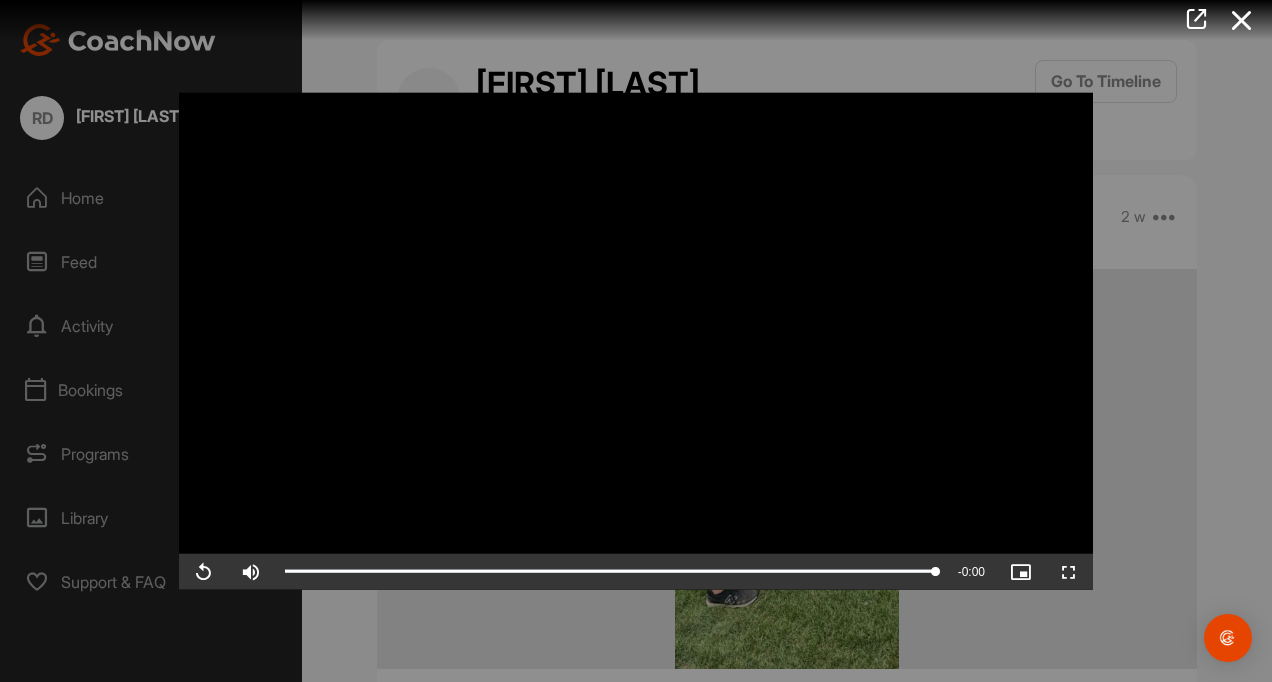 click at bounding box center [636, 341] 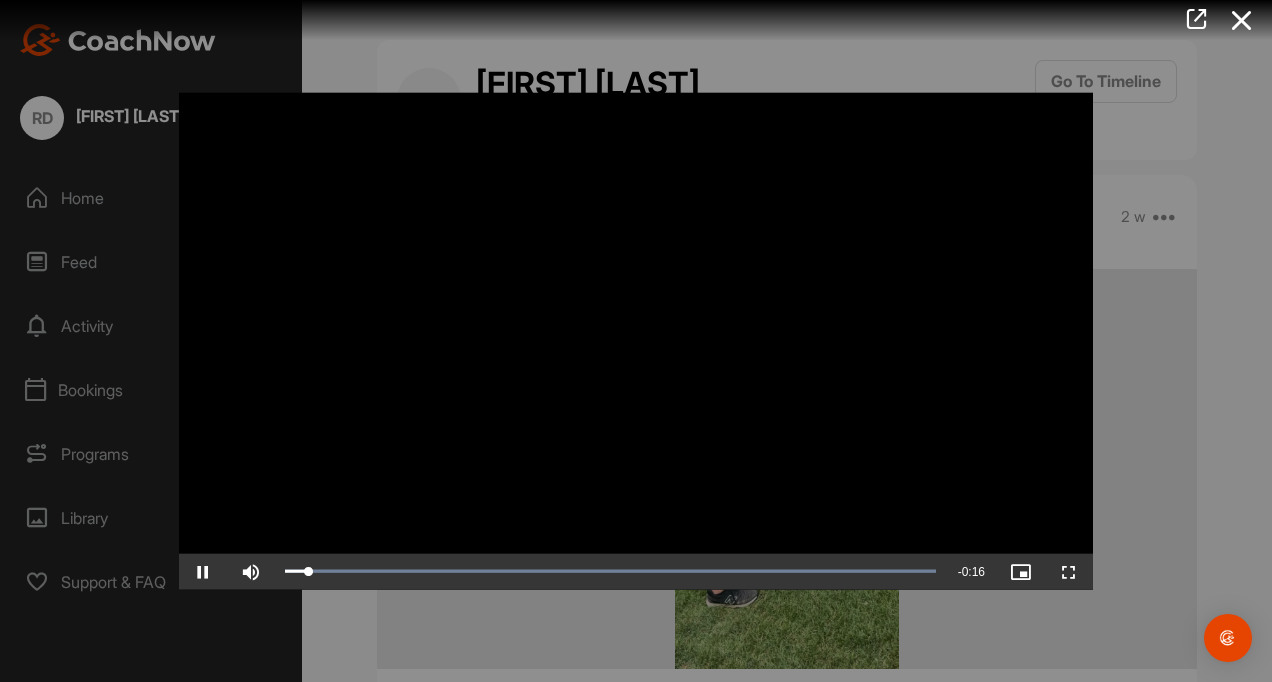 click at bounding box center (636, 341) 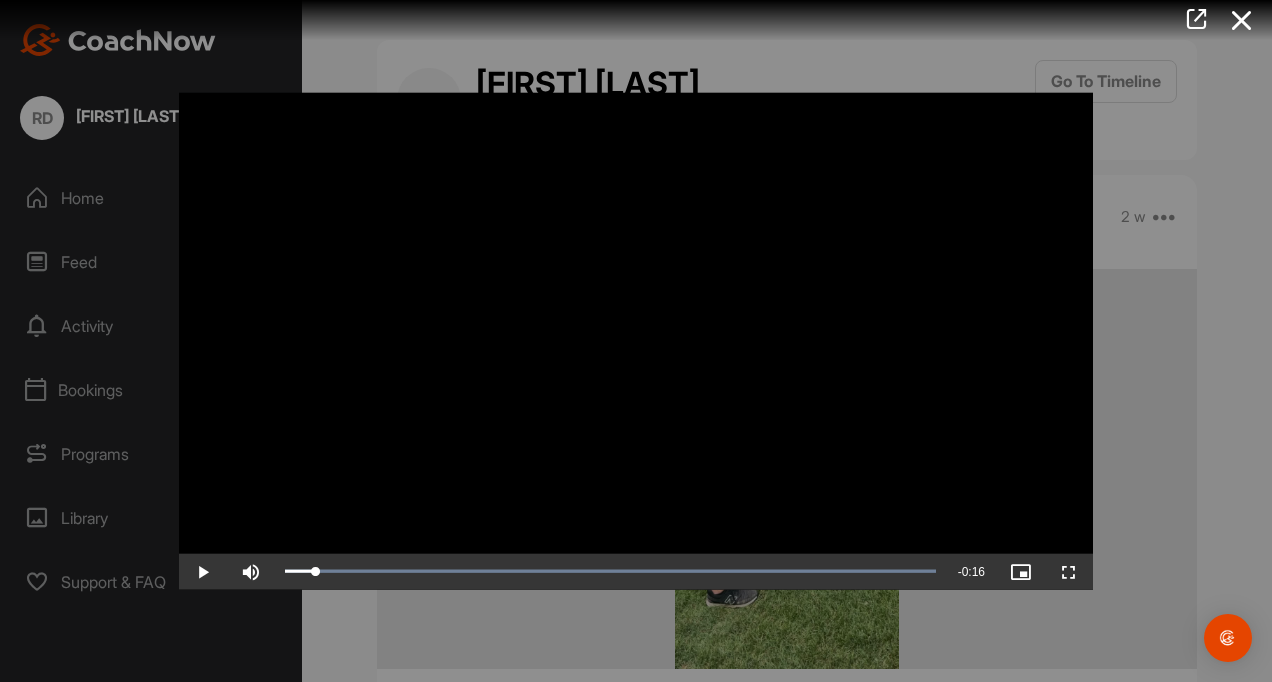 click at bounding box center (636, 341) 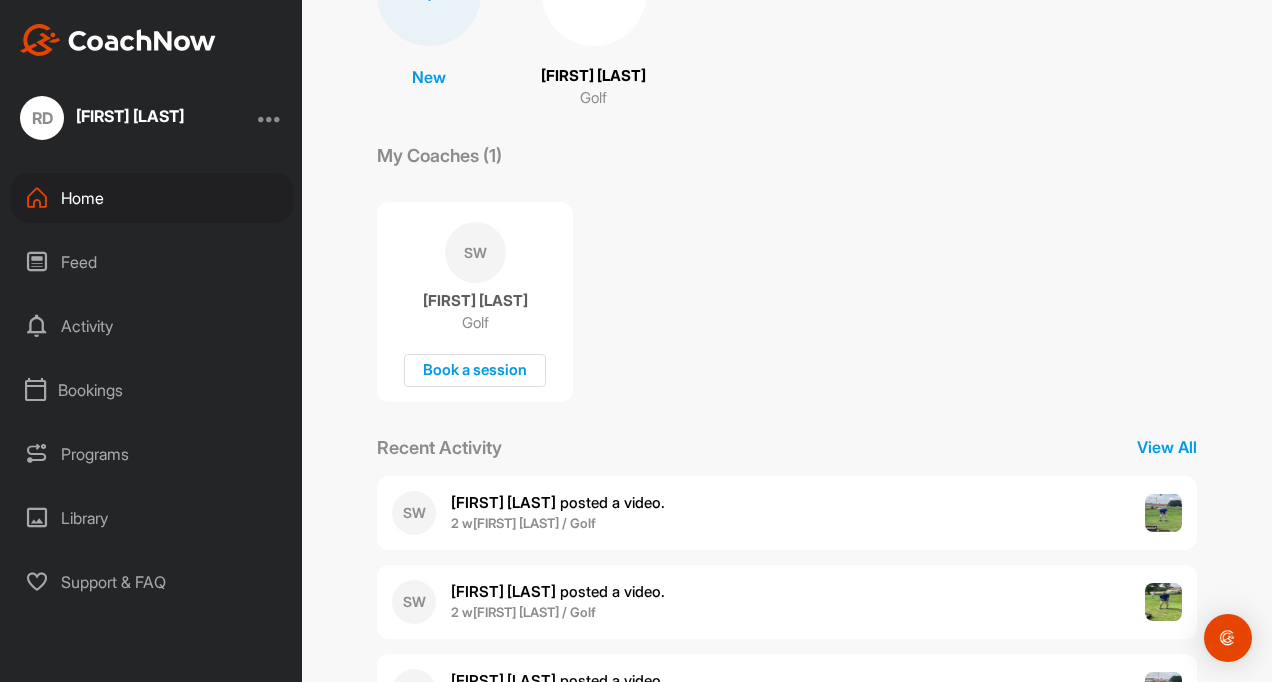 scroll, scrollTop: 396, scrollLeft: 0, axis: vertical 